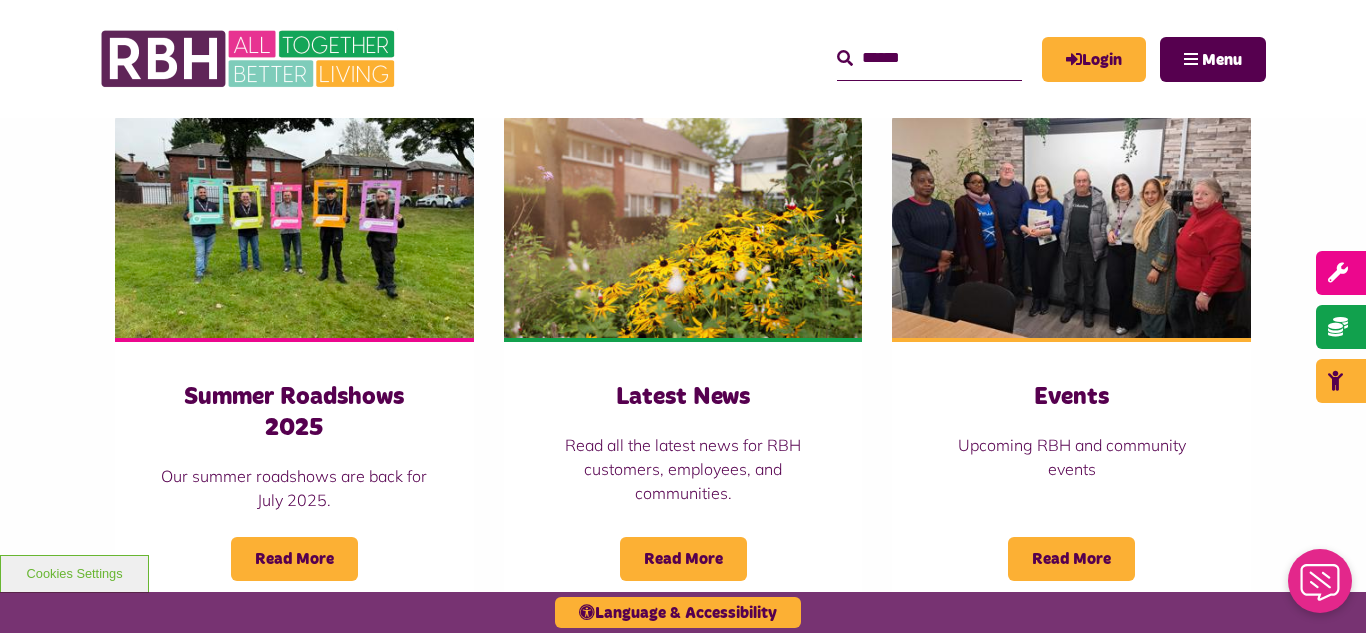 scroll, scrollTop: 1390, scrollLeft: 0, axis: vertical 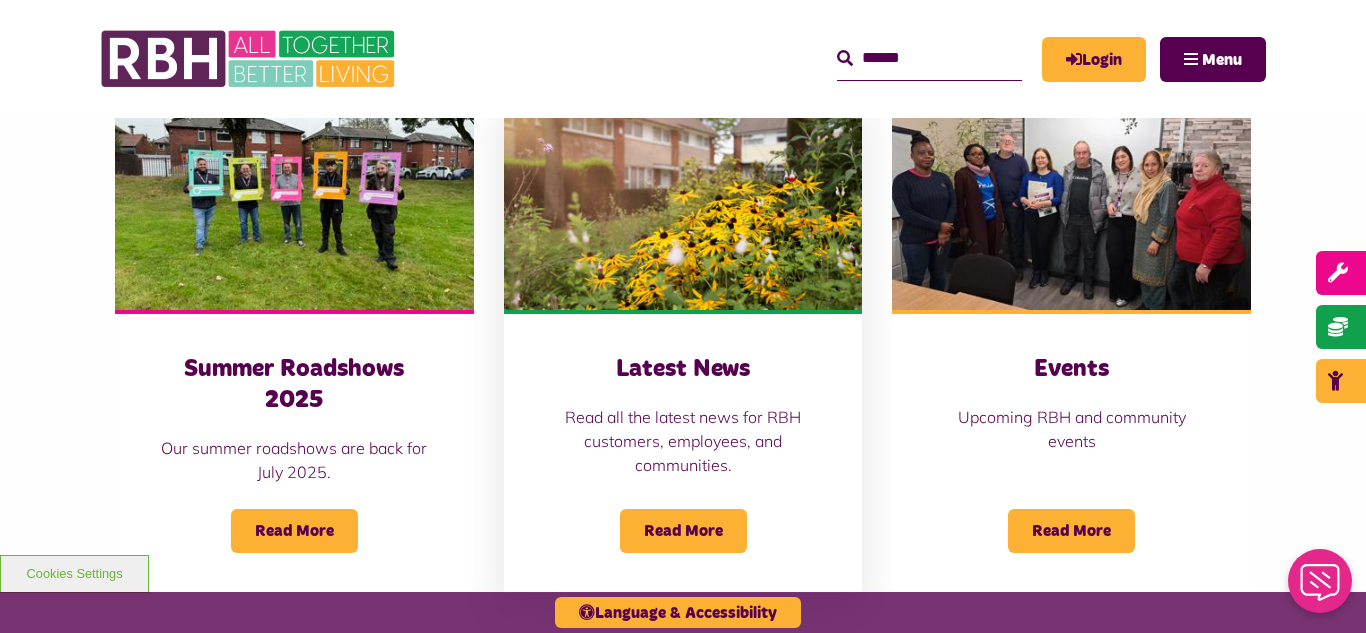 click at bounding box center (683, 198) 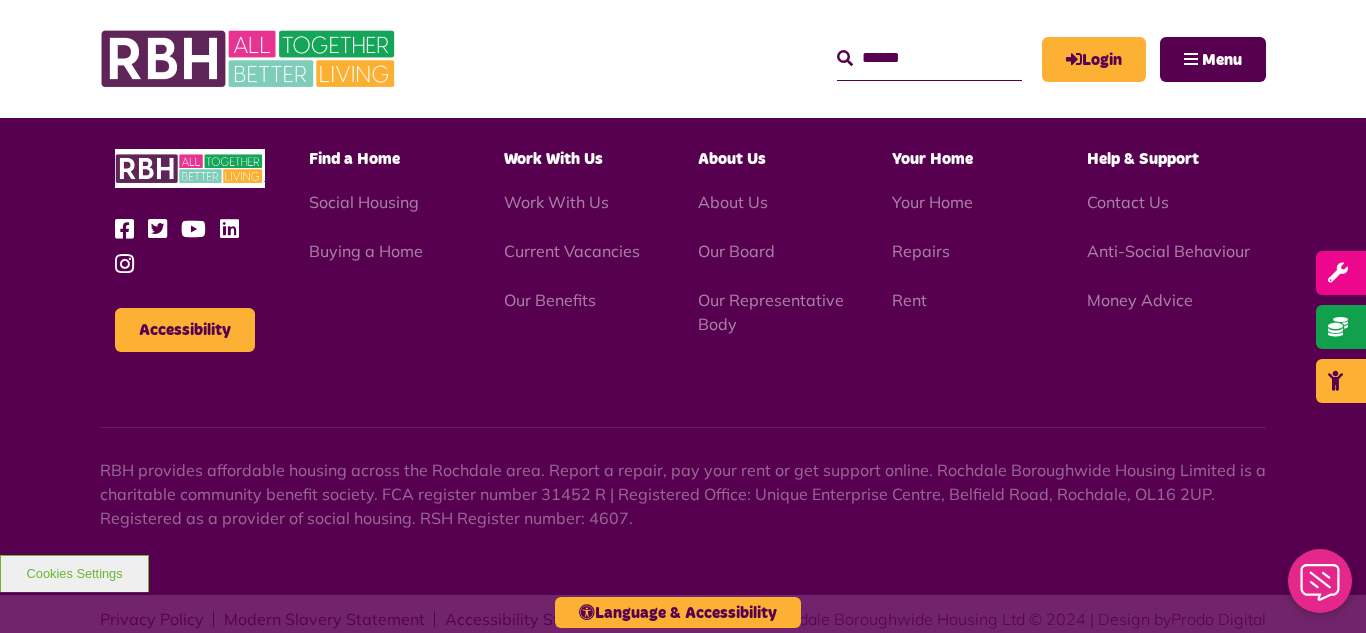 scroll, scrollTop: 2177, scrollLeft: 0, axis: vertical 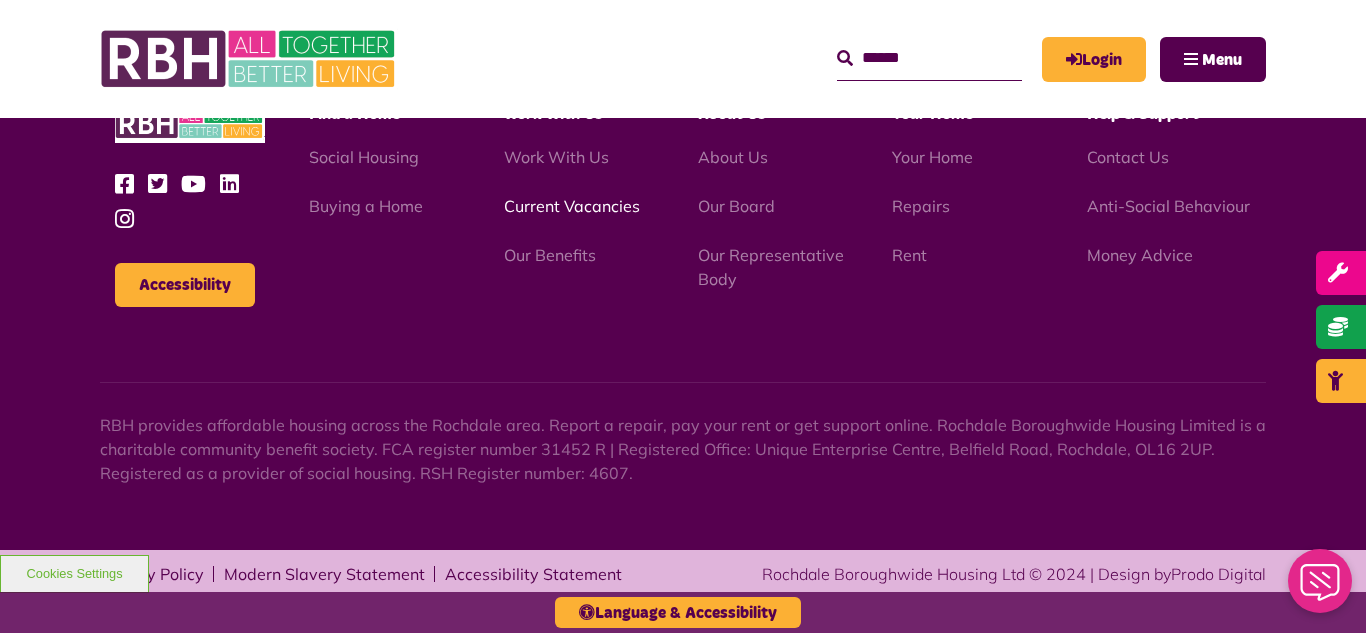 click on "Current Vacancies" at bounding box center [572, 206] 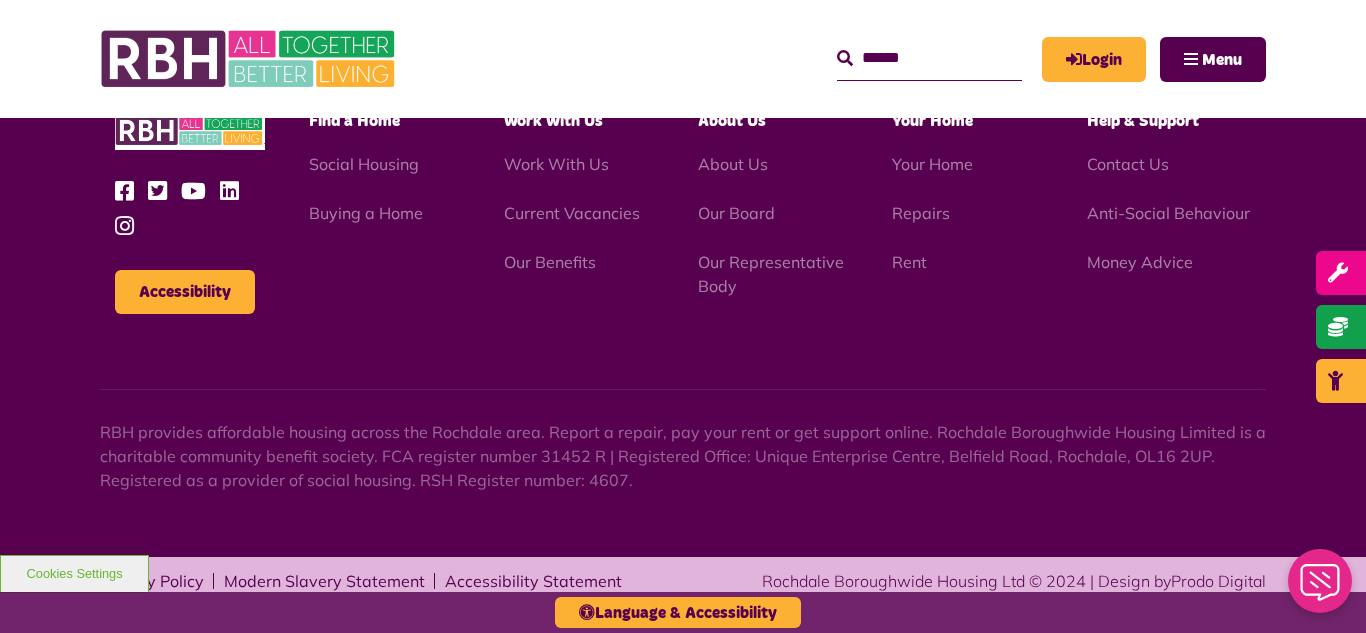 scroll, scrollTop: 2886, scrollLeft: 0, axis: vertical 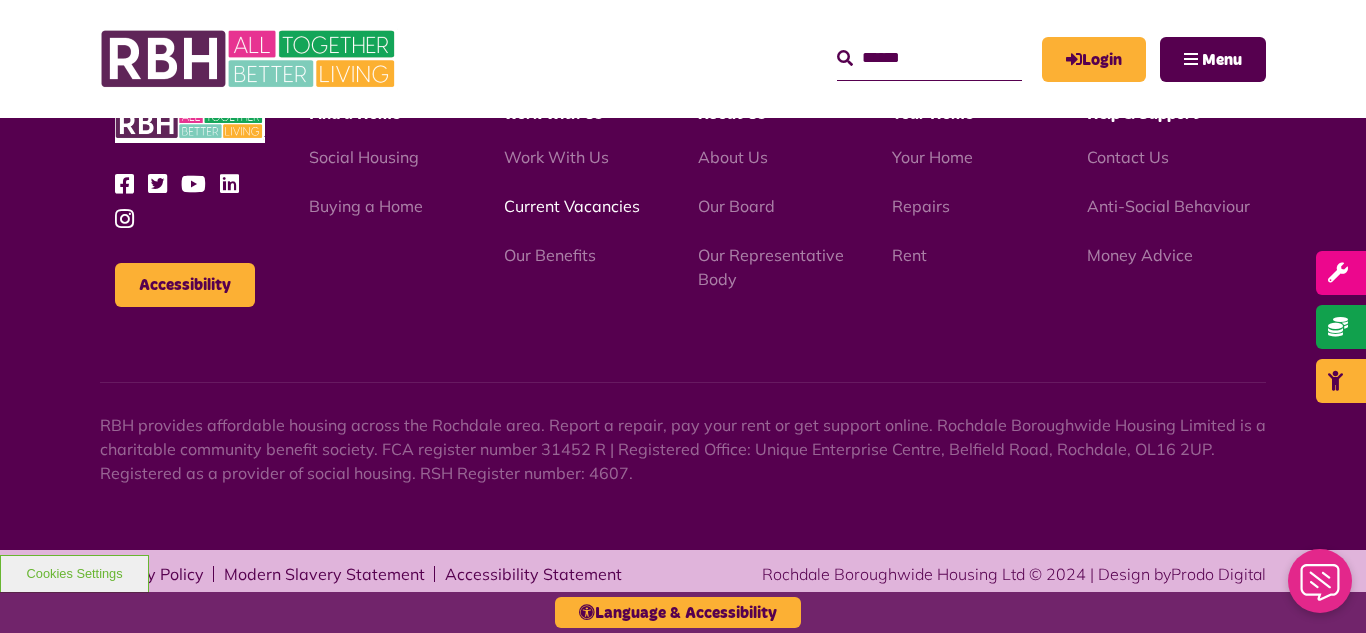 click on "Current Vacancies" at bounding box center (572, 206) 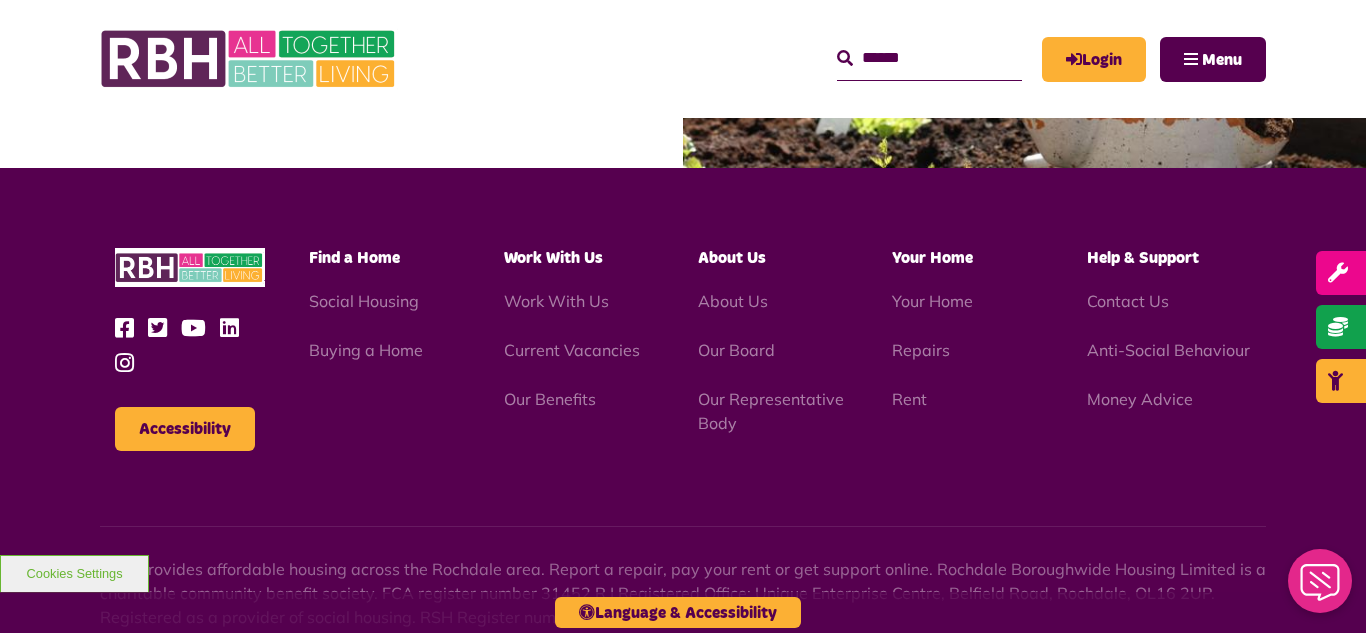 scroll, scrollTop: 2760, scrollLeft: 0, axis: vertical 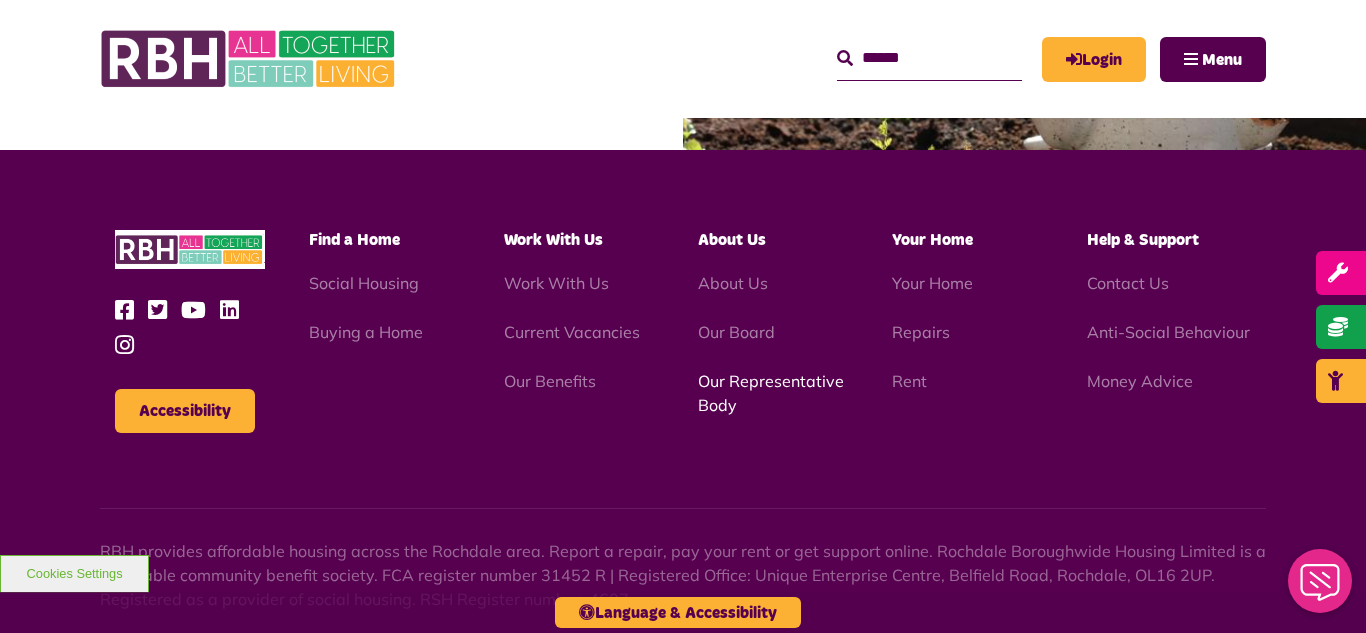 click on "Our Representative Body" at bounding box center [771, 393] 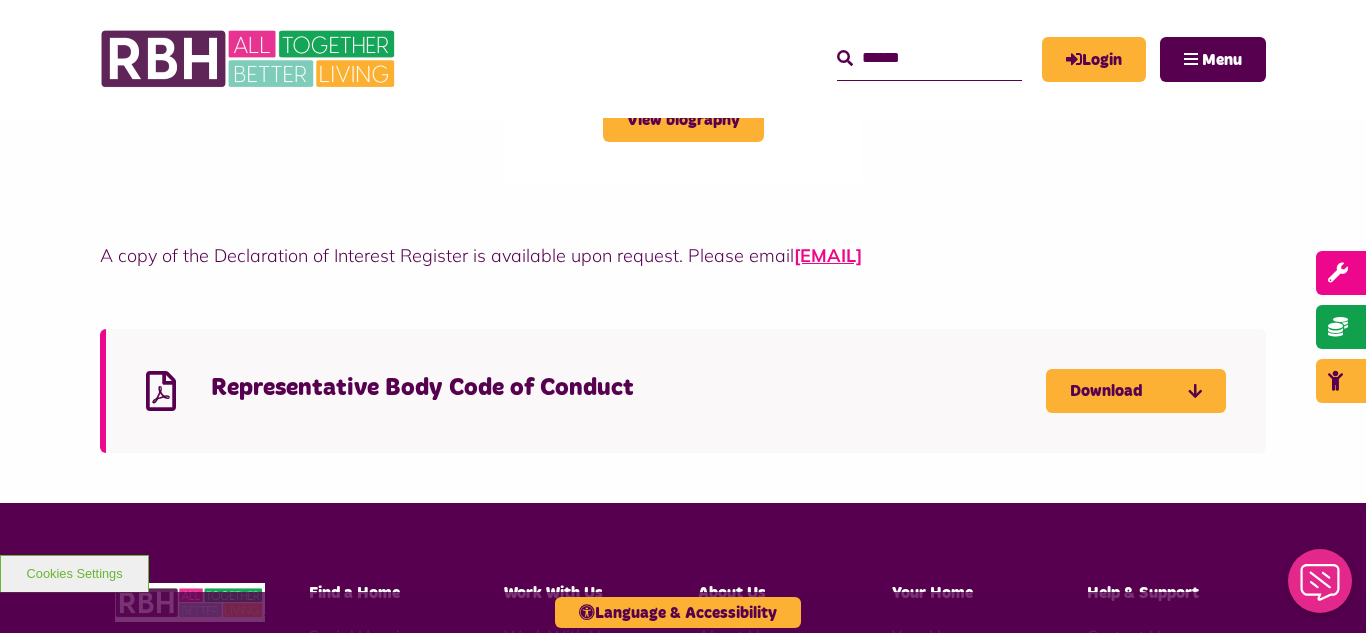 scroll, scrollTop: 5360, scrollLeft: 0, axis: vertical 